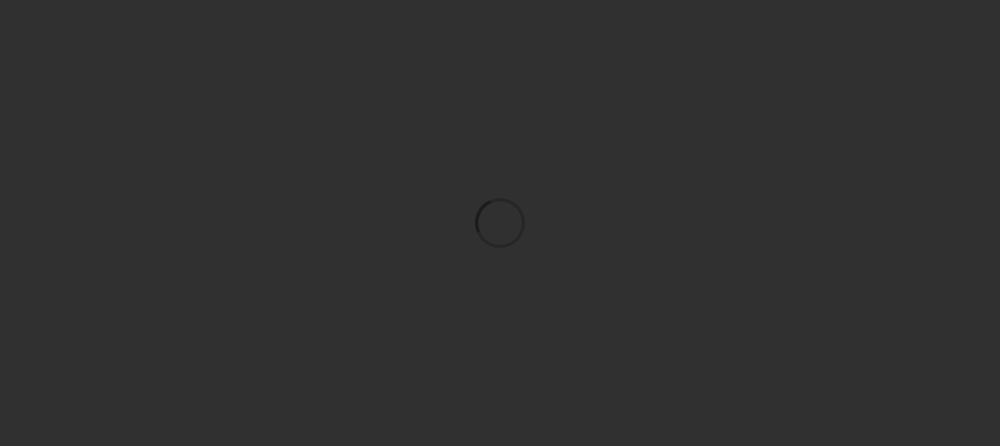 scroll, scrollTop: 0, scrollLeft: 0, axis: both 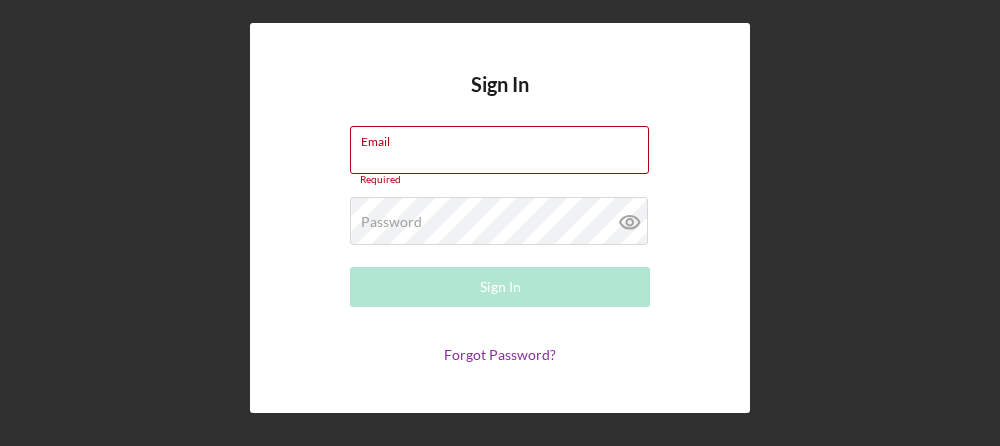 type on "[EMAIL]" 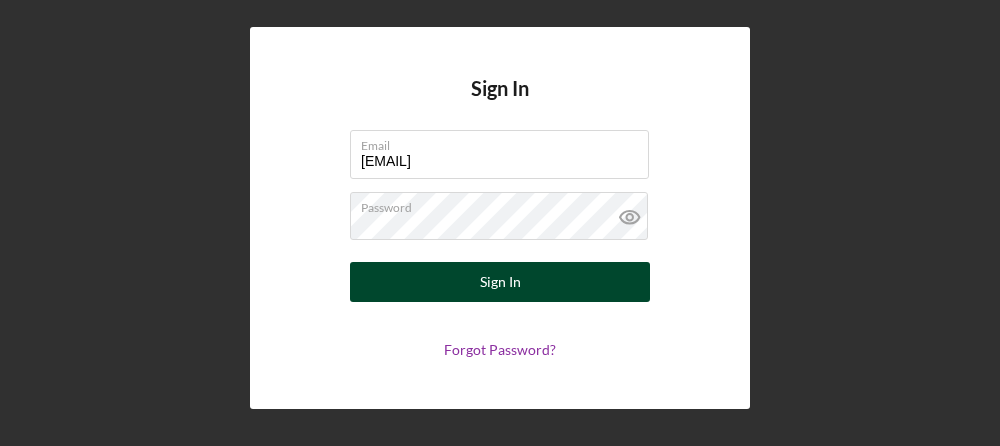 click on "Sign In" at bounding box center (500, 282) 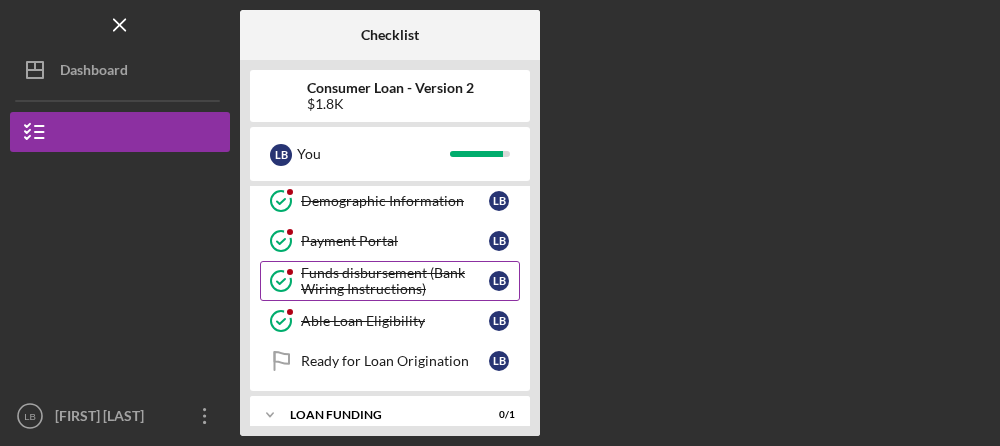 scroll, scrollTop: 241, scrollLeft: 0, axis: vertical 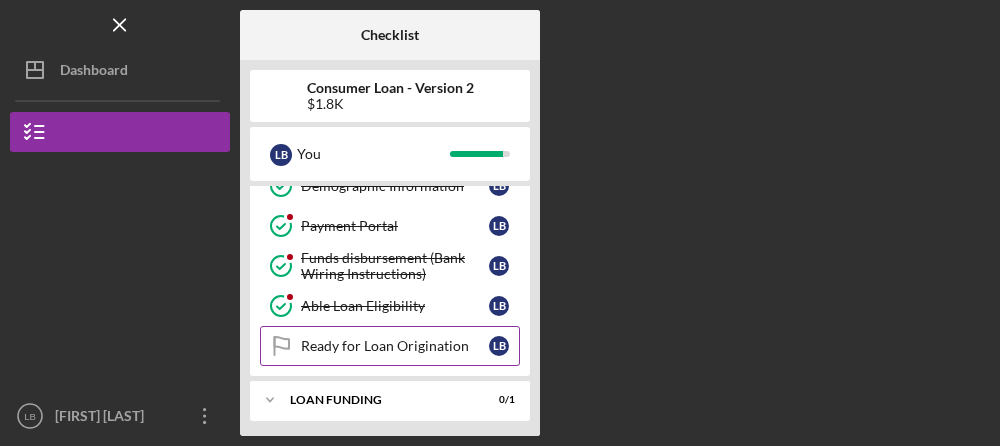 click on "Ready for Loan Origination" at bounding box center [395, 346] 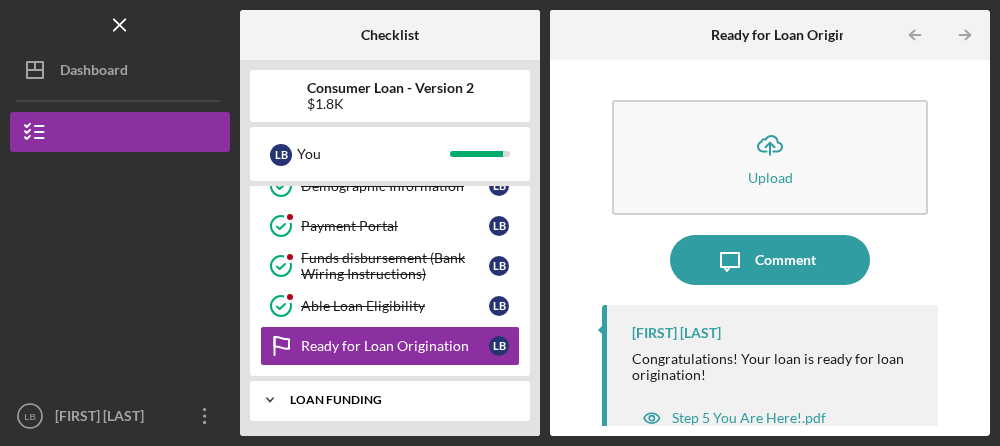 click on "Loan Funding" at bounding box center [397, 400] 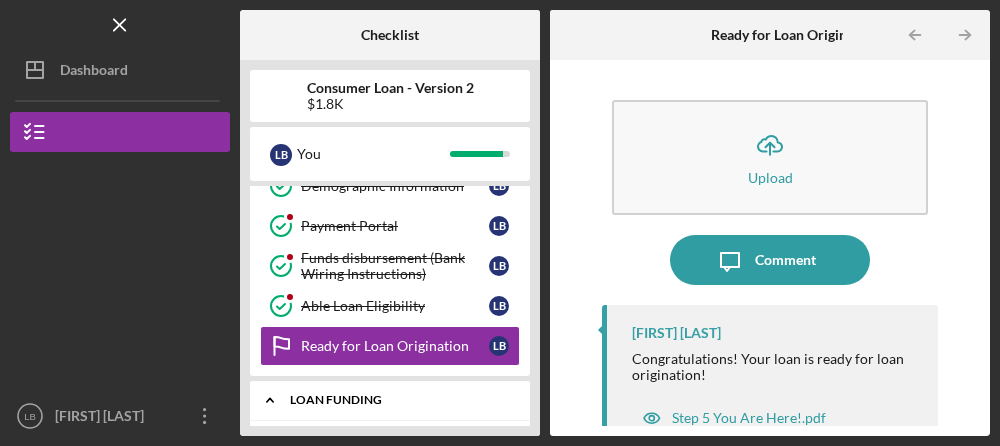 click on "Loan Funding" at bounding box center (397, 400) 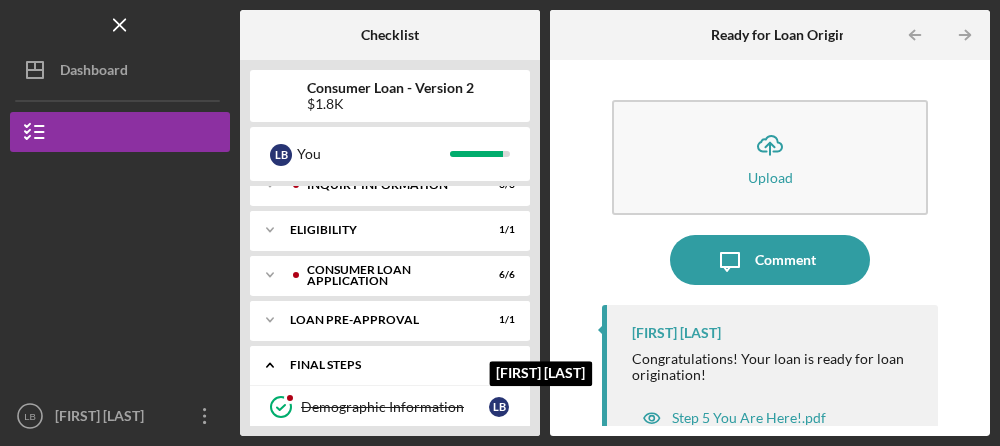 scroll, scrollTop: 0, scrollLeft: 0, axis: both 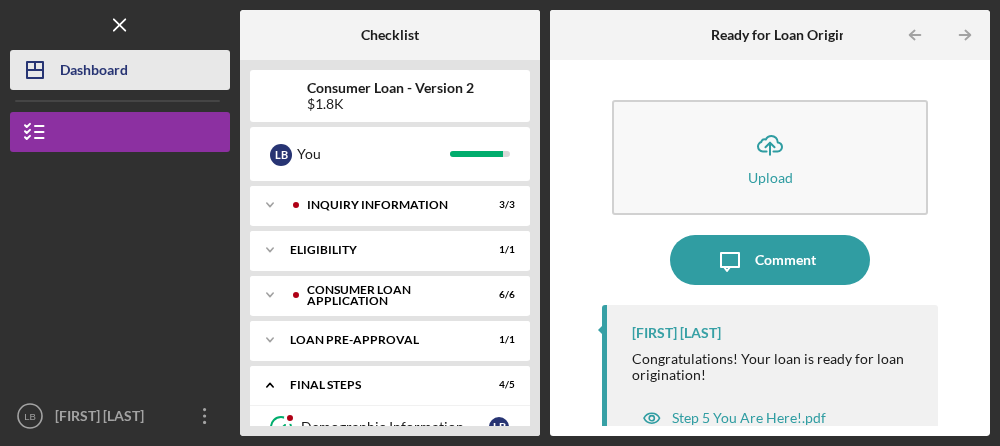 click on "Dashboard" at bounding box center (94, 72) 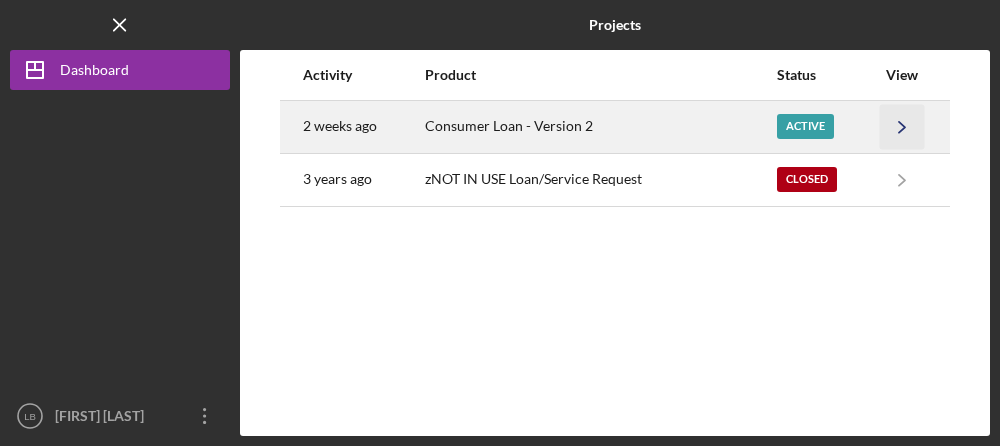 click on "Icon/Navigate" 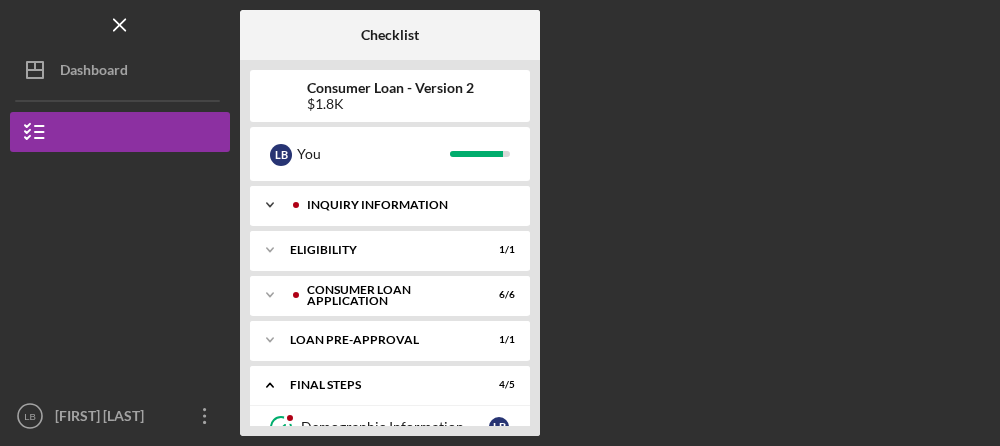 click on "Inquiry Information" at bounding box center [406, 205] 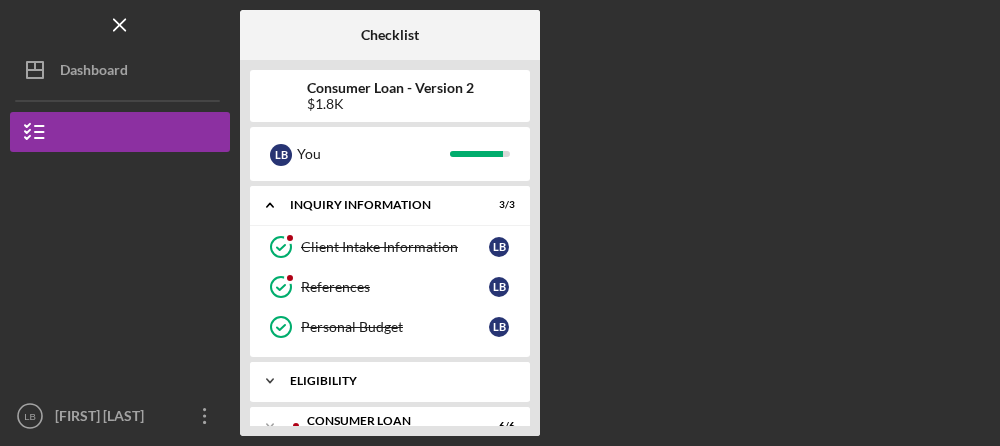 click on "Eligibility" at bounding box center (397, 381) 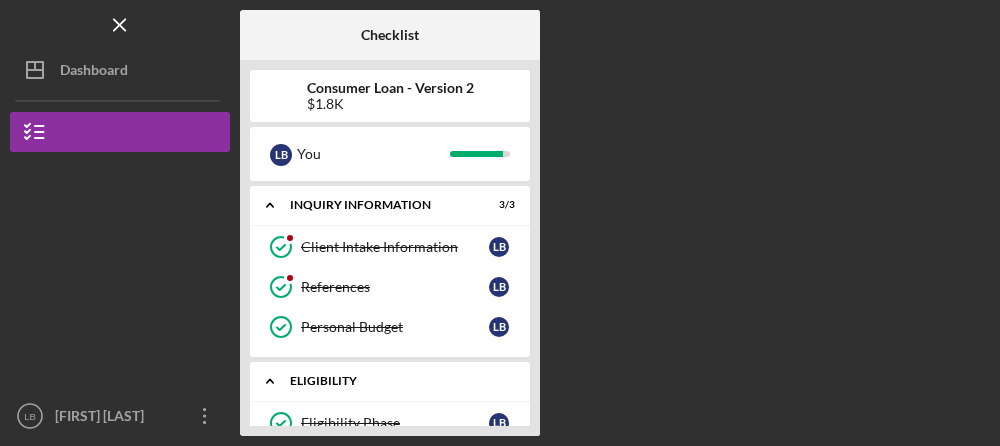 scroll, scrollTop: 200, scrollLeft: 0, axis: vertical 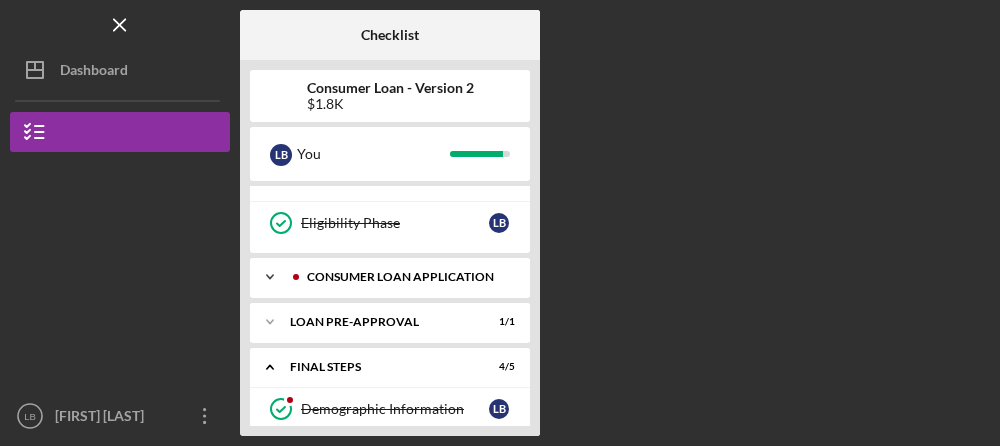 click on "Consumer Loan Application" at bounding box center (406, 277) 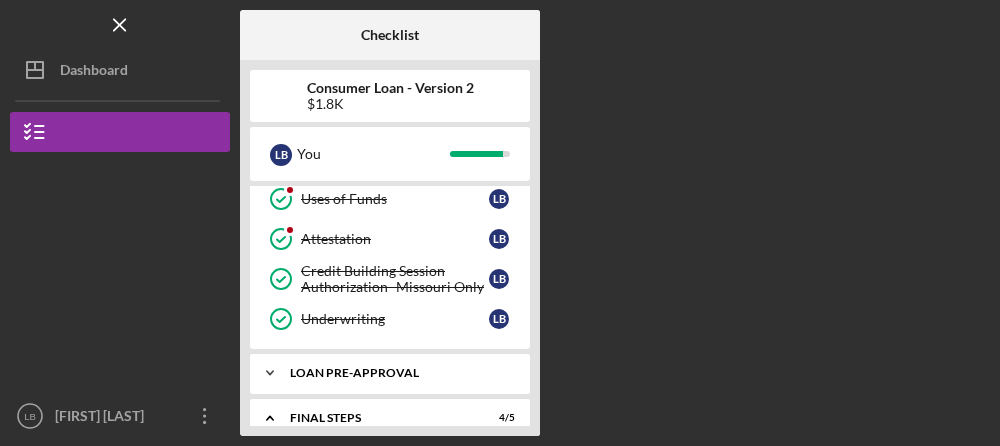 scroll, scrollTop: 500, scrollLeft: 0, axis: vertical 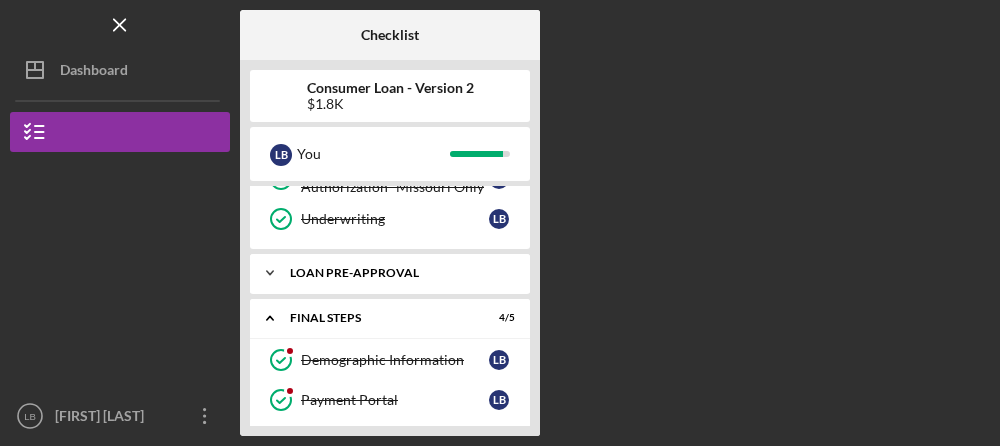 click on "Loan Pre-Approval" at bounding box center [397, 273] 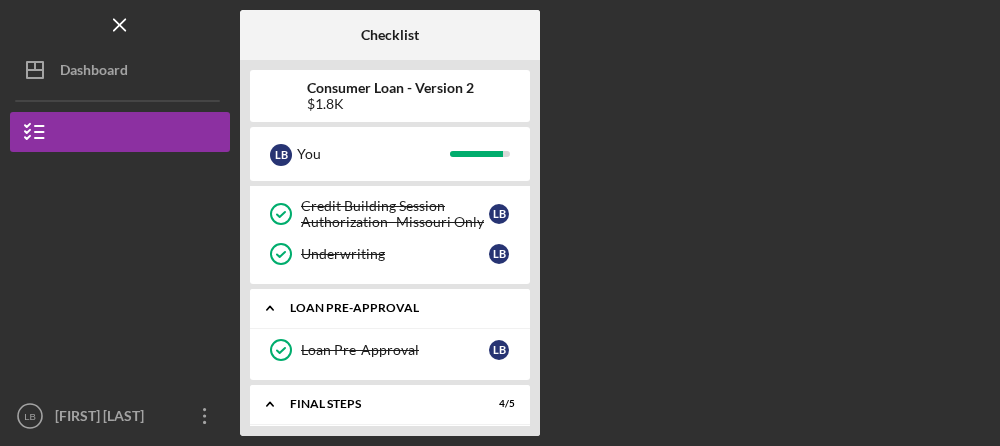 scroll, scrollTop: 416, scrollLeft: 0, axis: vertical 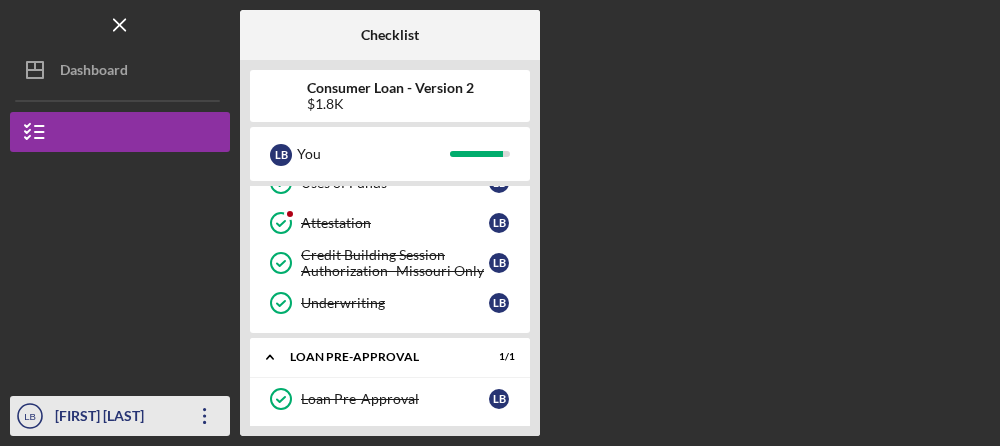 click on "Icon/Overflow" 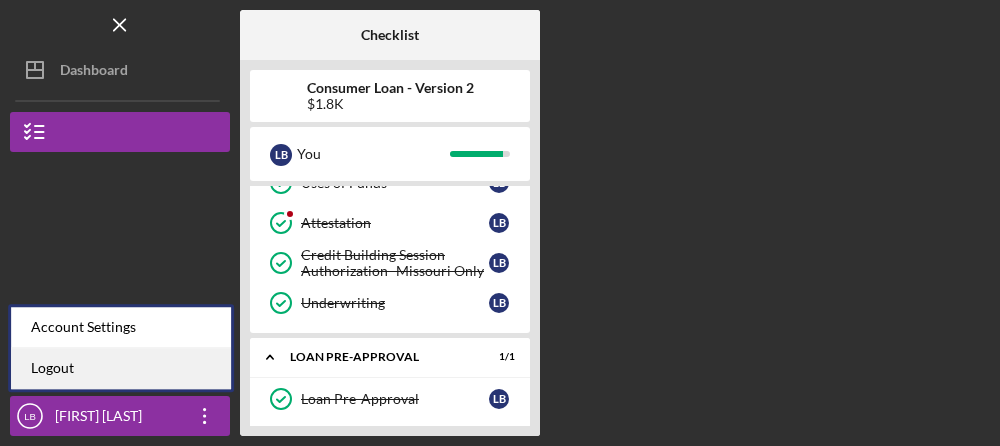 click on "Logout" at bounding box center [121, 368] 